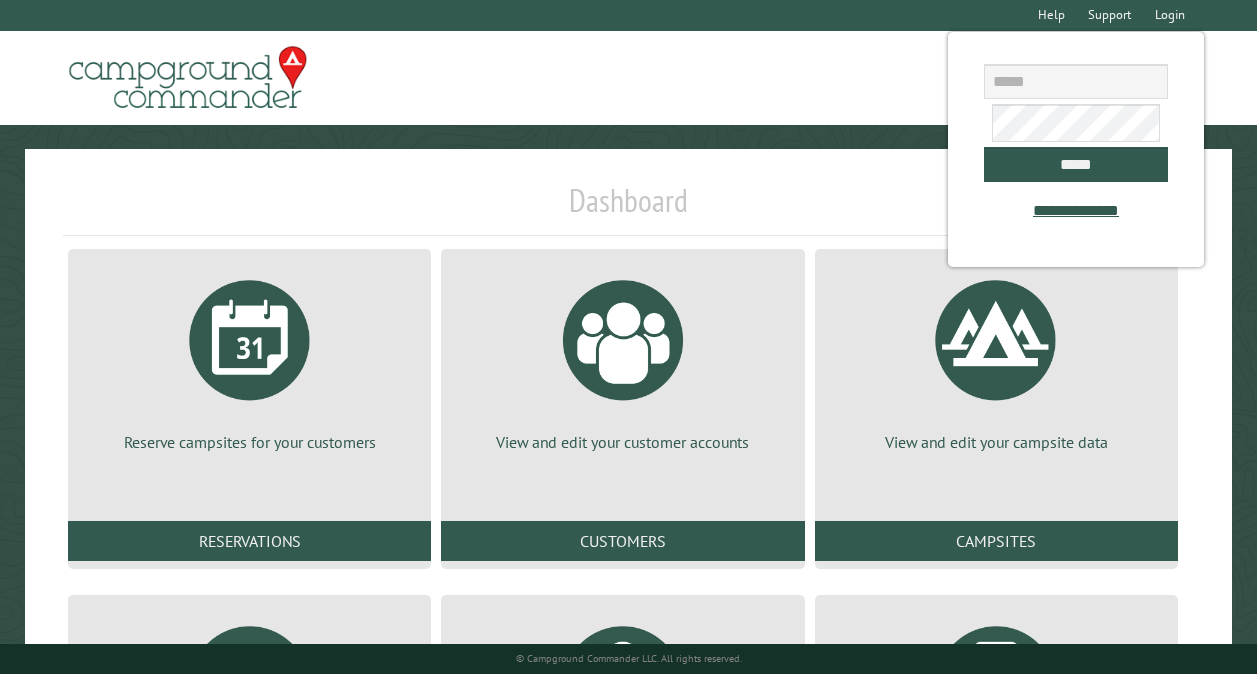 scroll, scrollTop: 0, scrollLeft: 0, axis: both 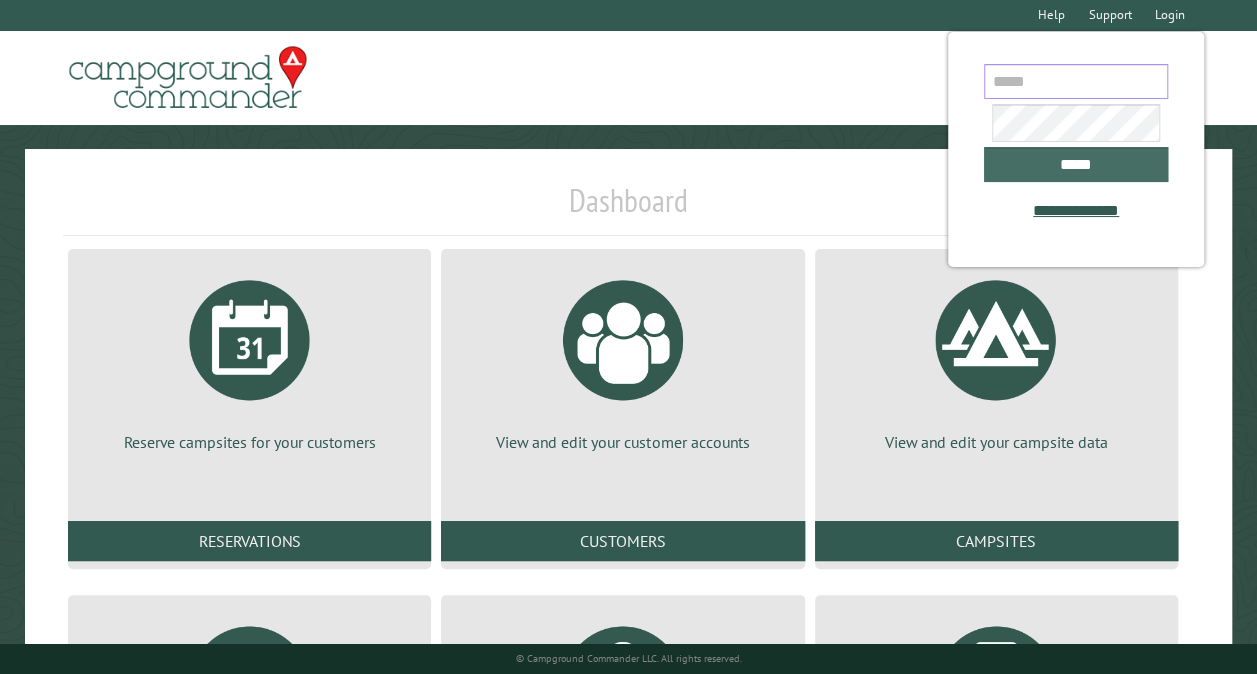 type on "**********" 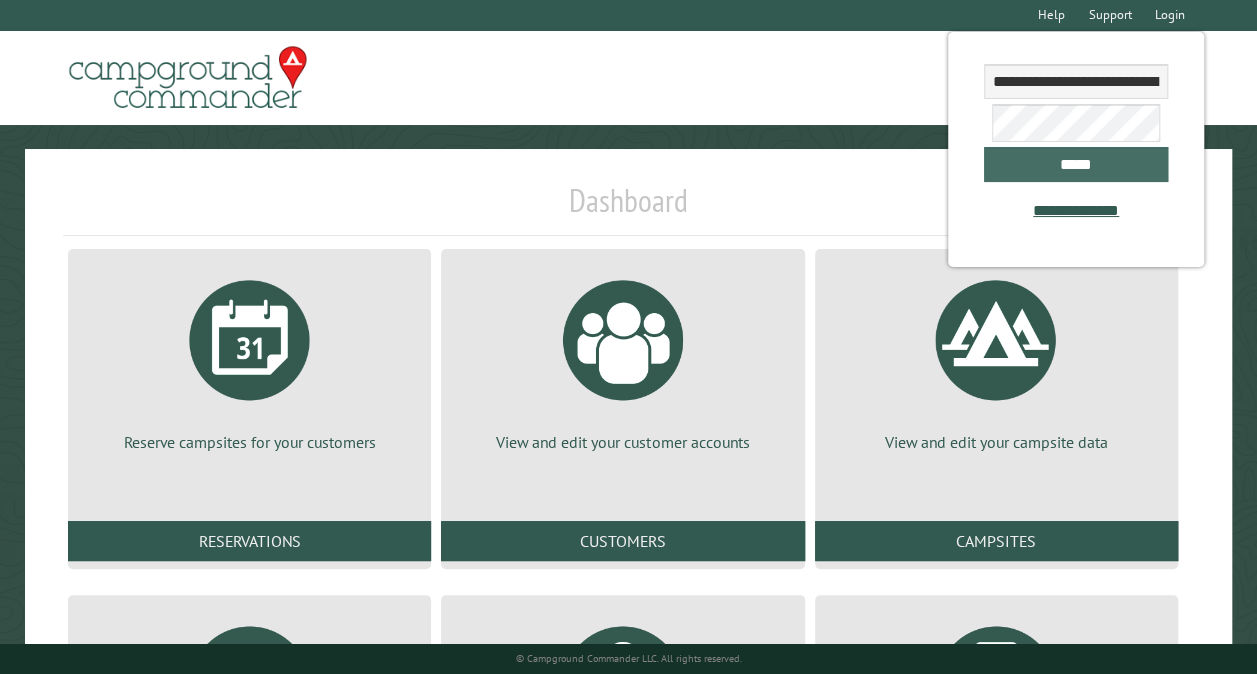 click on "*****" at bounding box center (1076, 164) 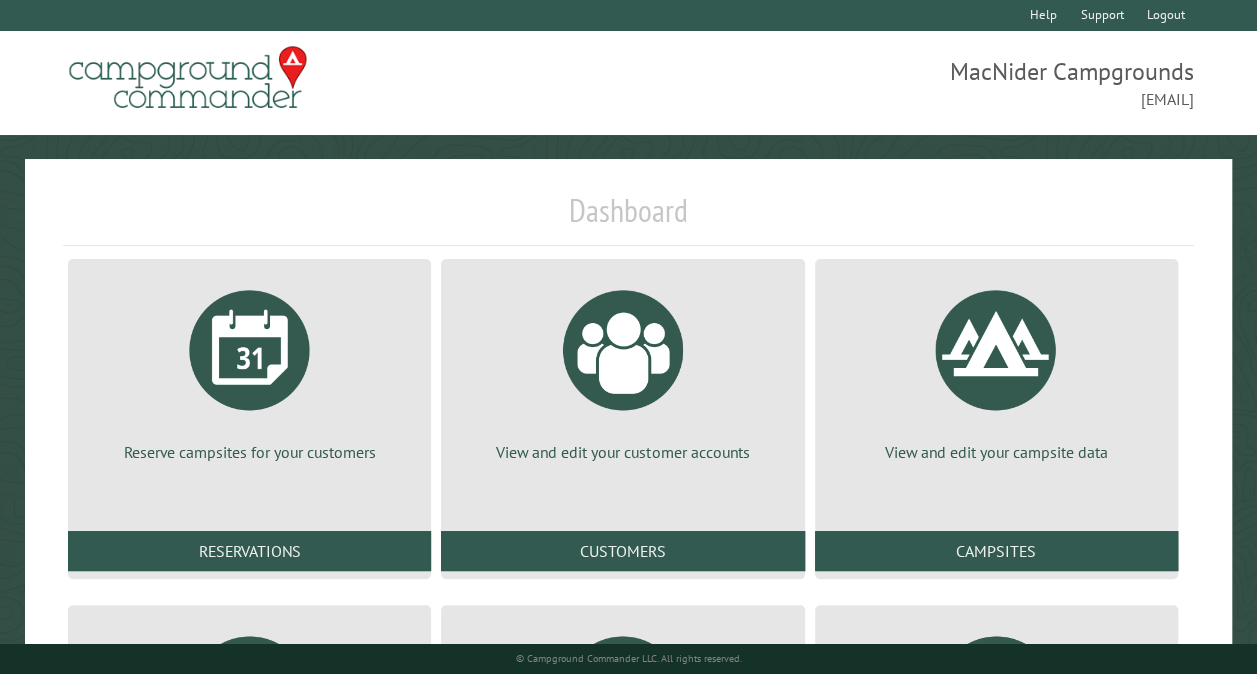 scroll, scrollTop: 328, scrollLeft: 0, axis: vertical 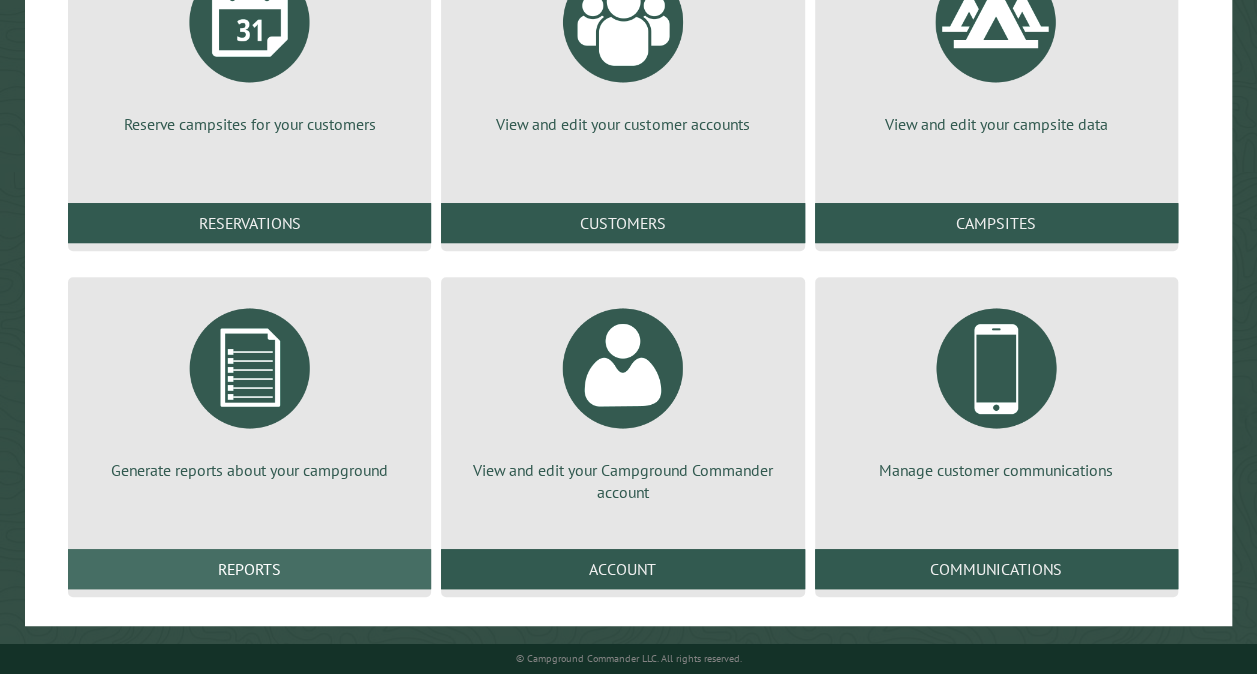 click on "Reports" at bounding box center (249, 569) 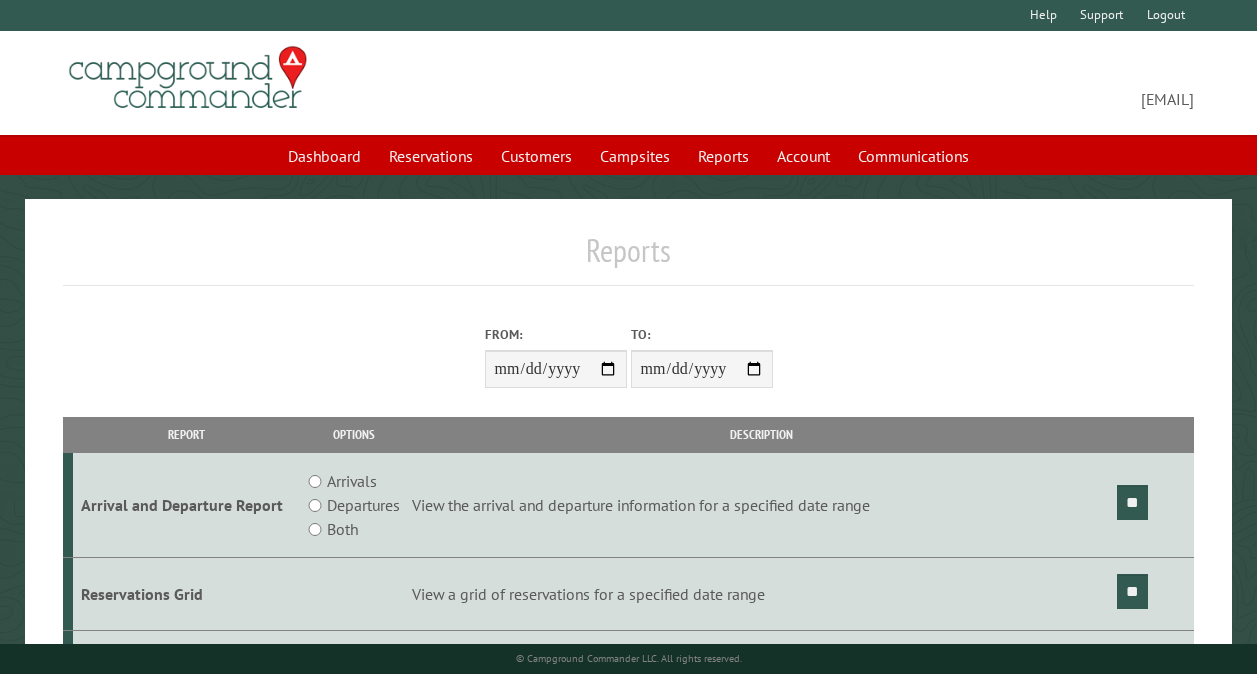 scroll, scrollTop: 0, scrollLeft: 0, axis: both 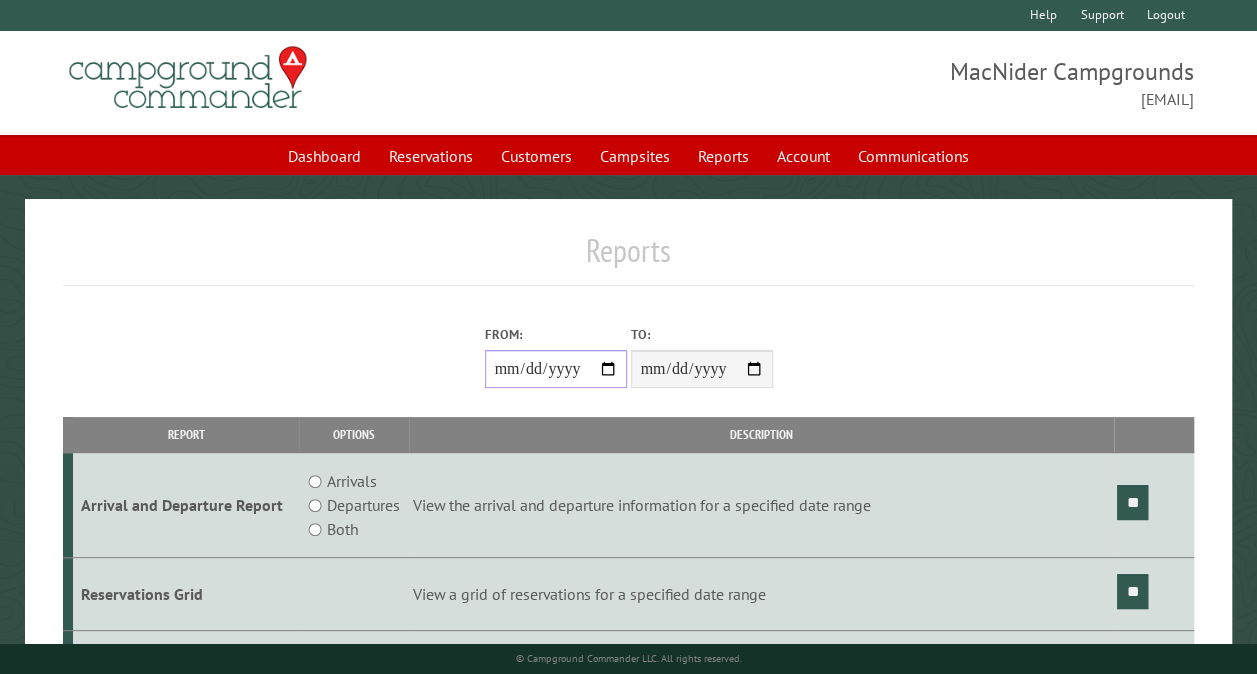click on "From:" at bounding box center (556, 369) 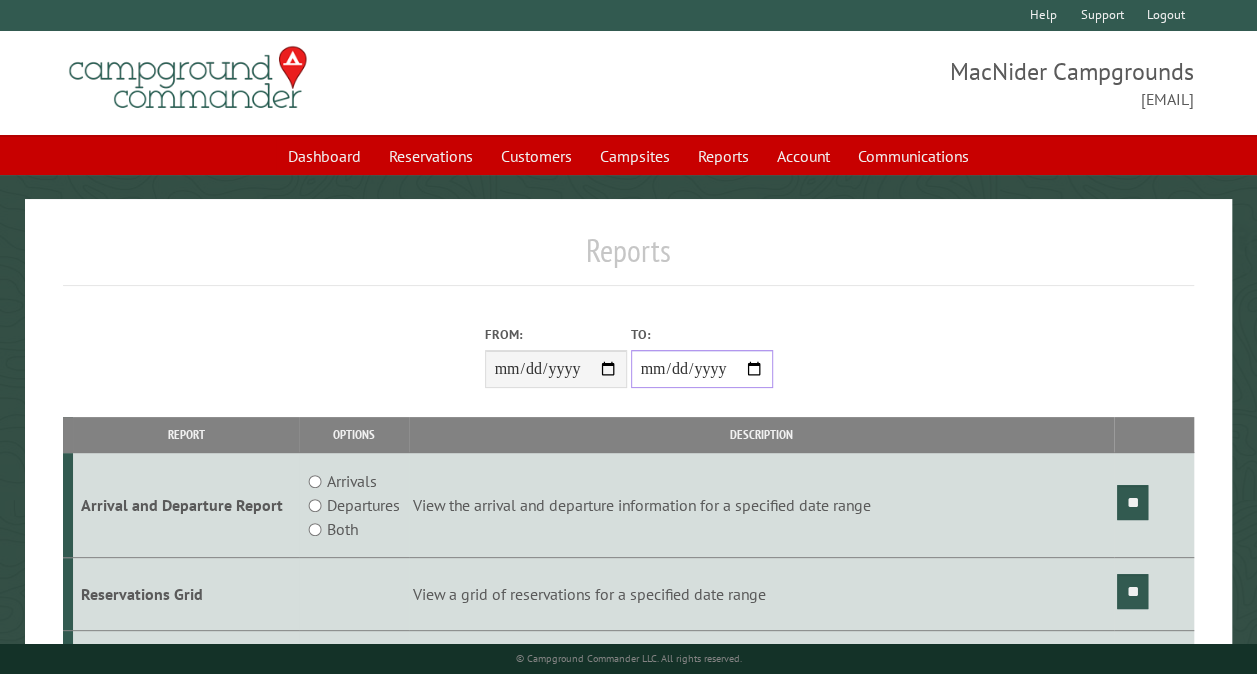 click on "**********" at bounding box center (702, 369) 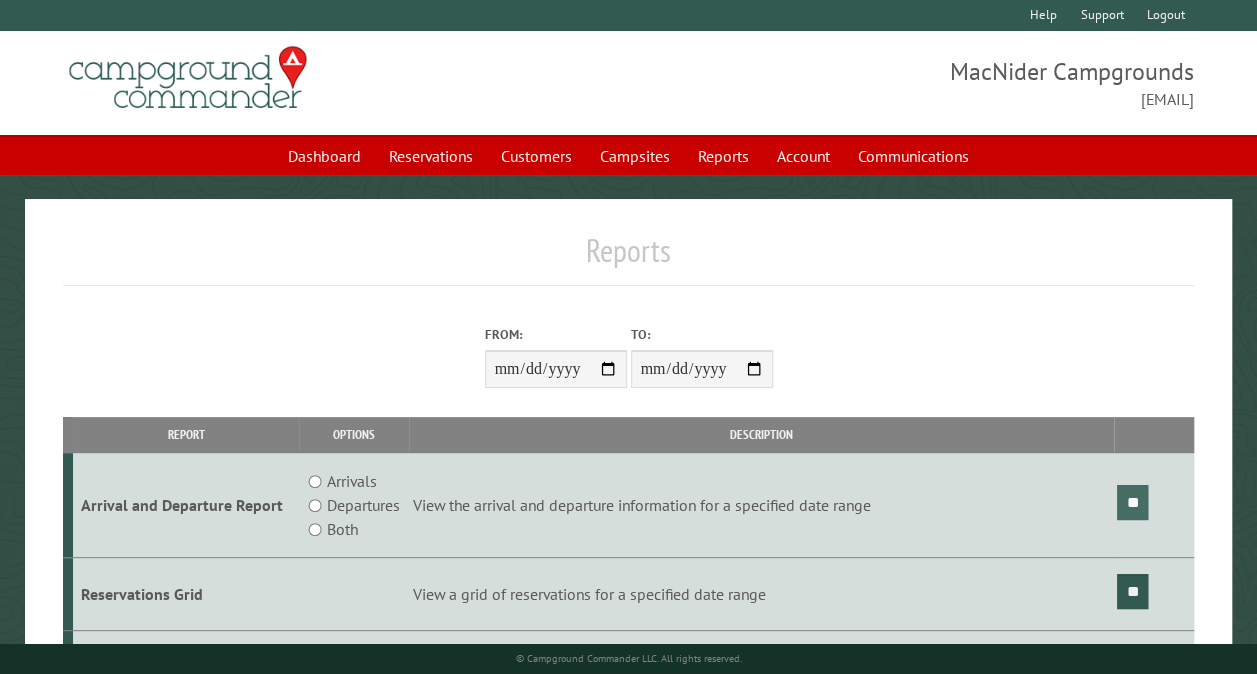click on "**" at bounding box center (1132, 502) 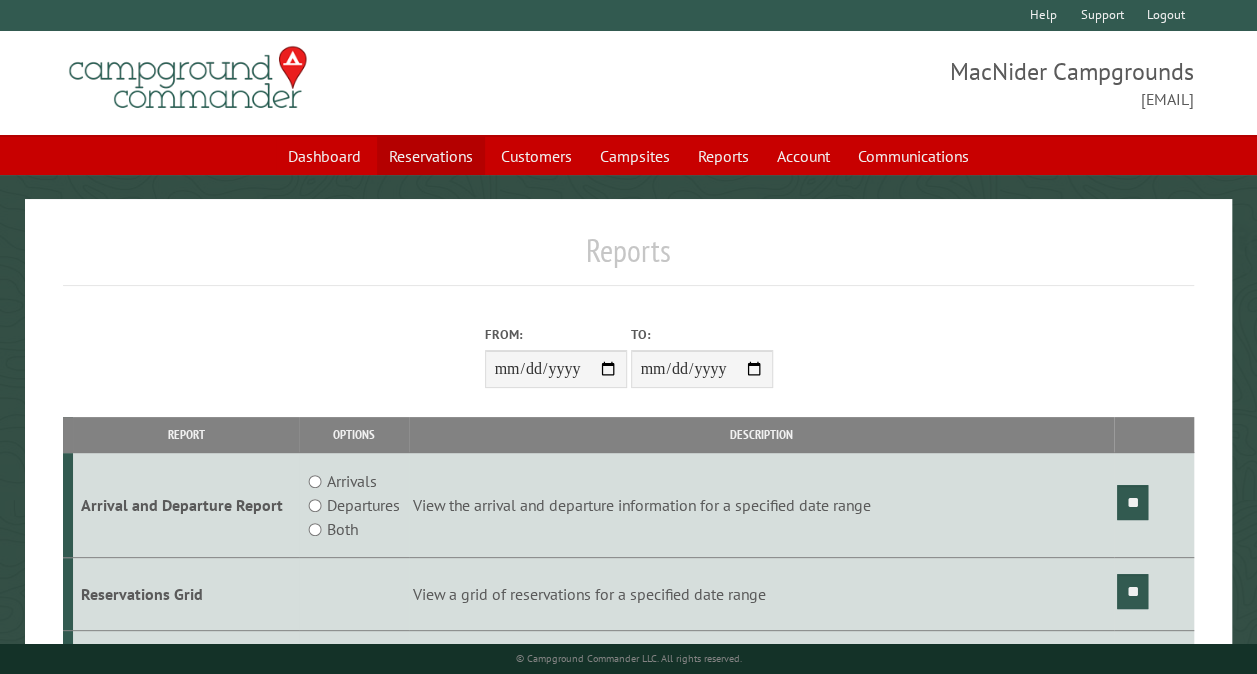 click on "Reservations" at bounding box center [431, 156] 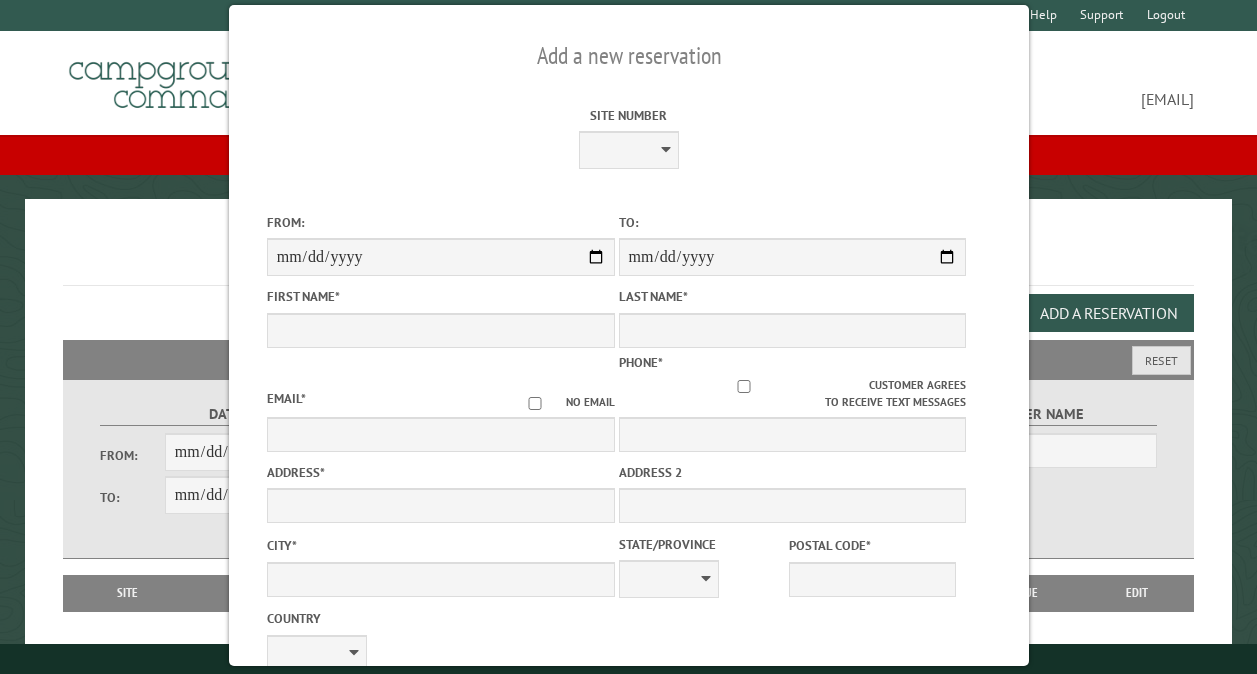 scroll, scrollTop: 0, scrollLeft: 0, axis: both 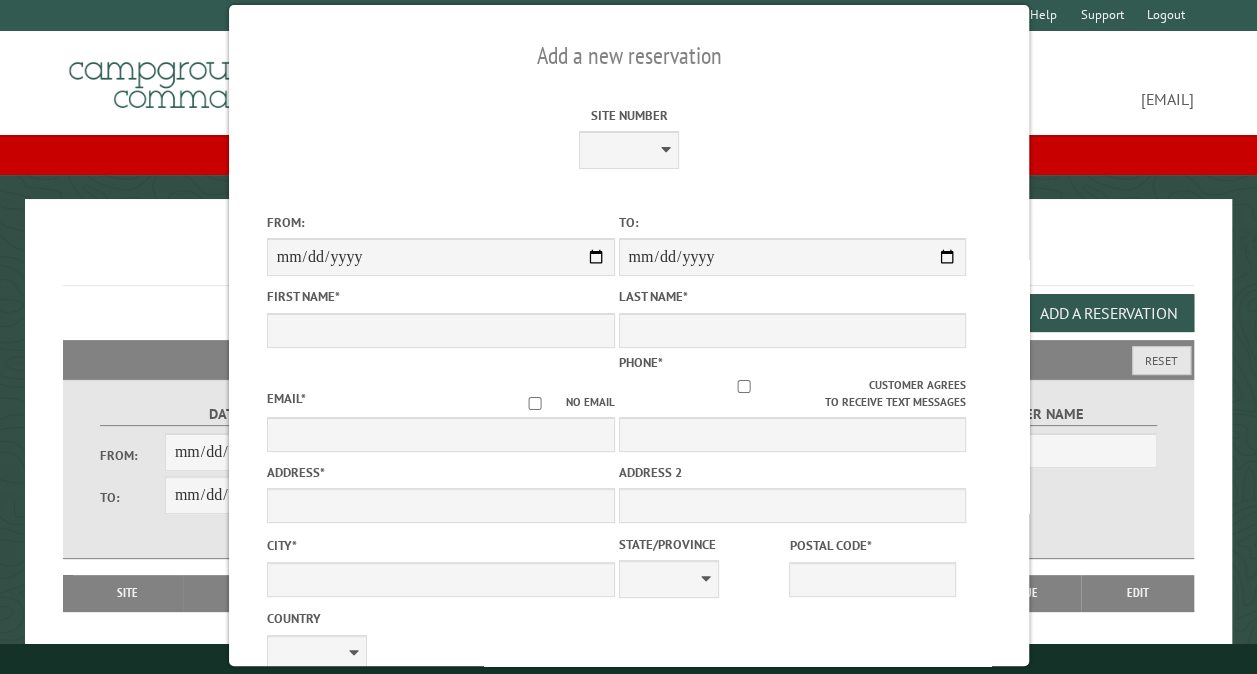 select on "***" 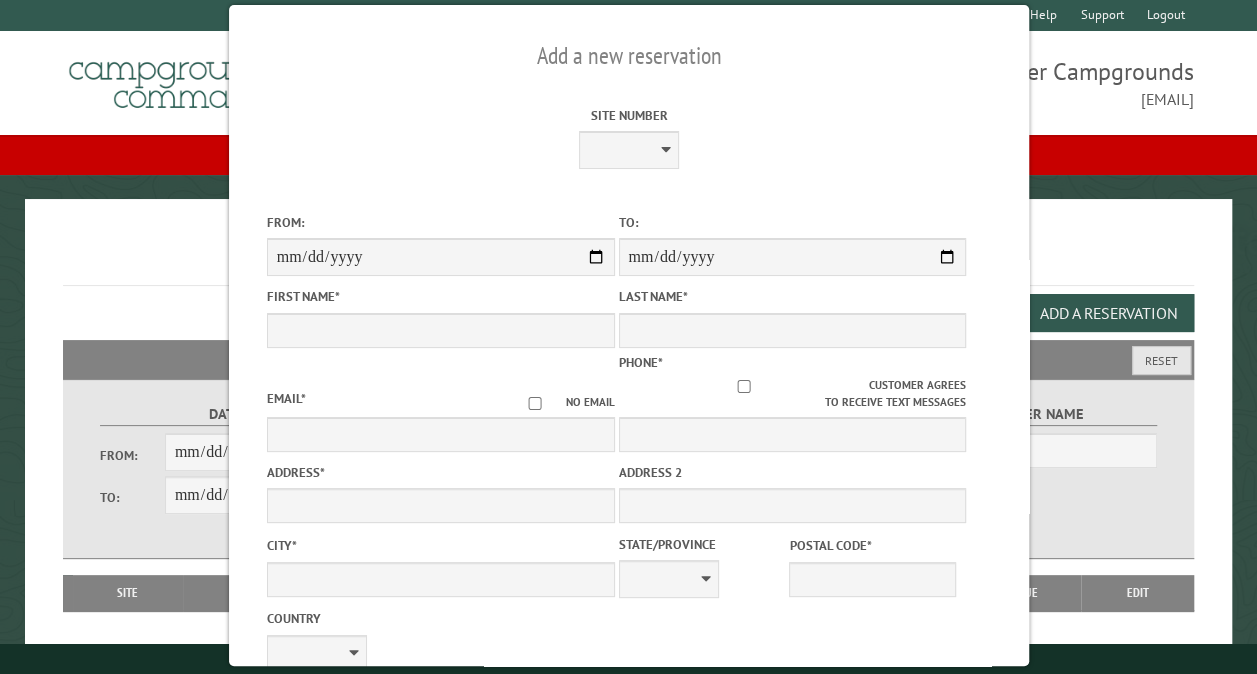 click on "From:" at bounding box center (440, 257) 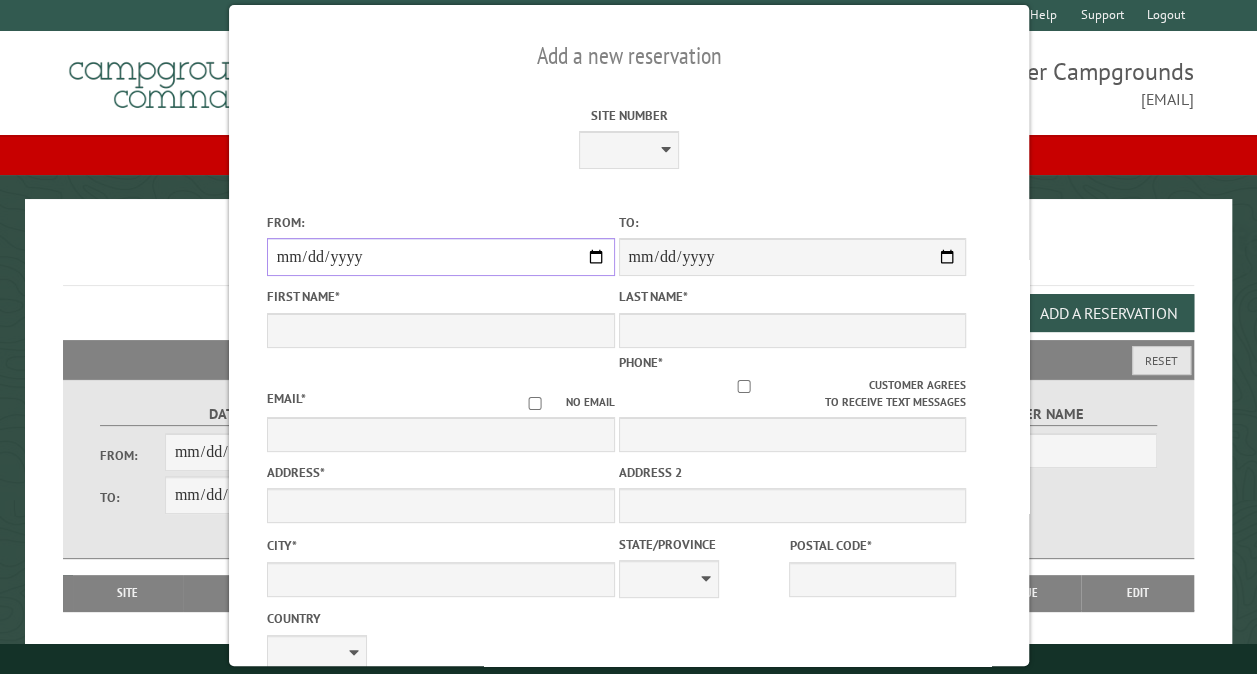 type on "**********" 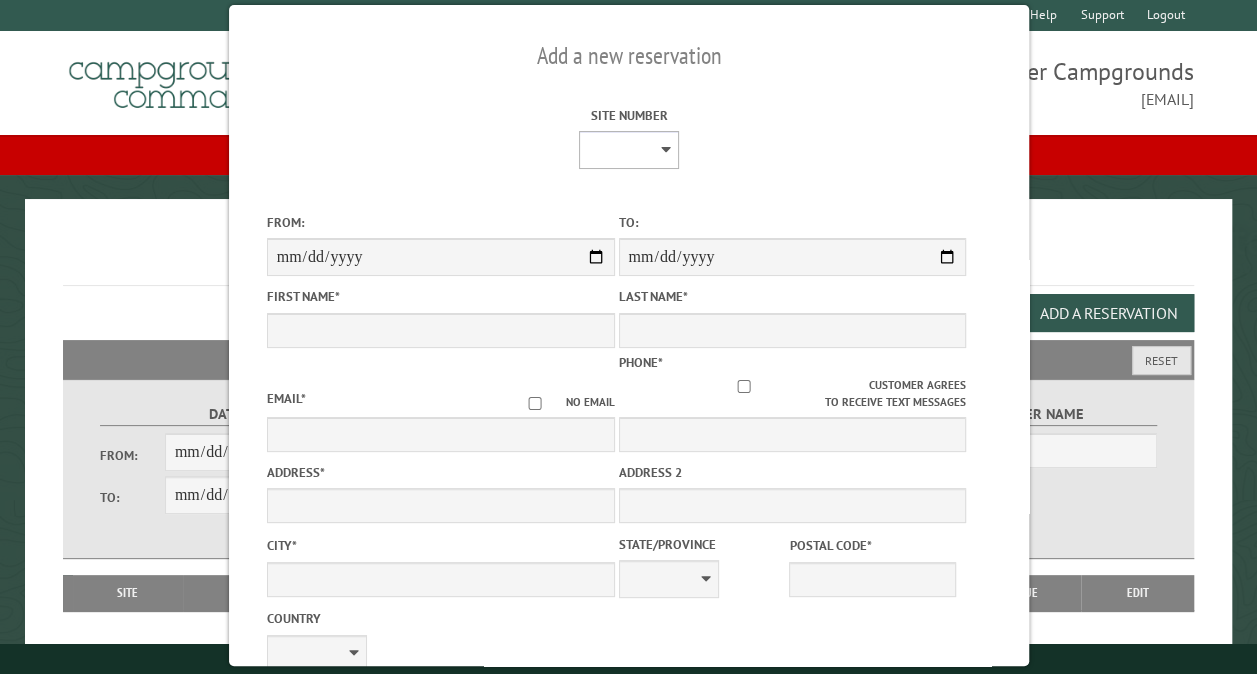click on "** ** ** ** ** ** ** ** ** *** *** *** *** ** ** ** ** ** ** ** ** ** *** *** ** ** ** ** ** ** ********* ** ** ** ** ** ** ** ** ** *** *** *** *** *** *** ** ** ** ** ** ** ** ** ** *** *** *** *** *** *** ** ** ** ** ** ** ** ** ** ** ** ** ** ** ** ** ** ** ** ** ** ** ** ** *** *** *** *** *** ***" at bounding box center [628, 150] 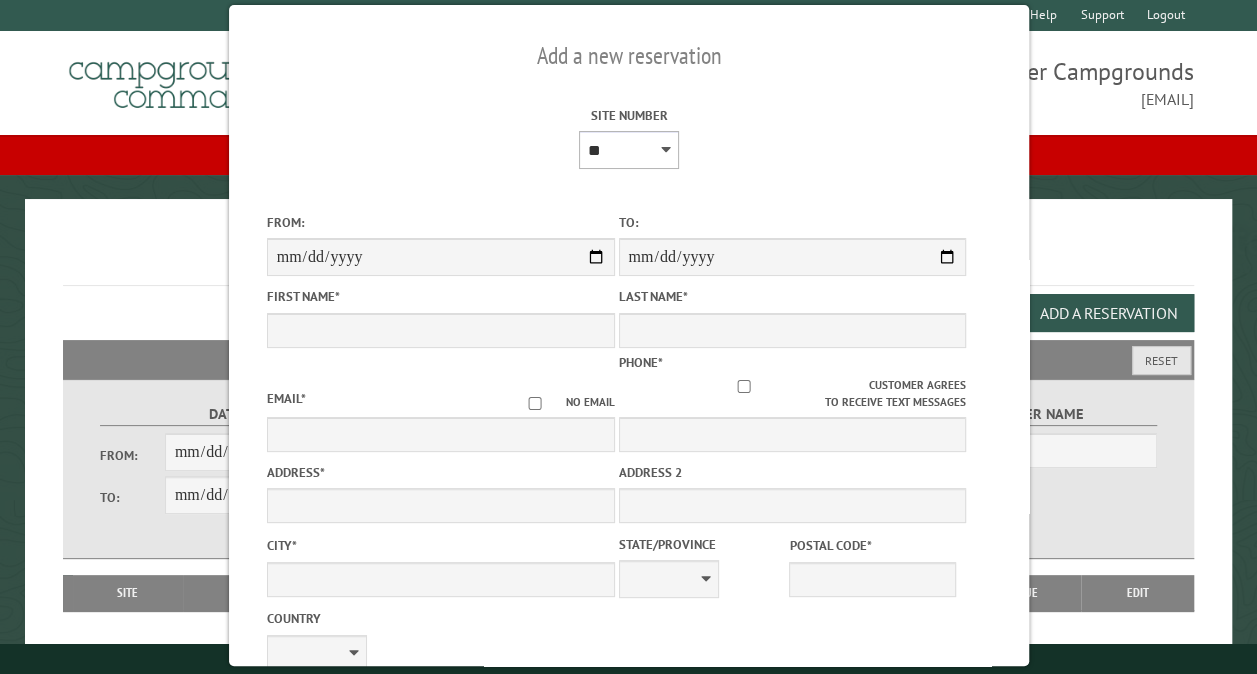 click on "** ** ** ** ** ** ** ** ** *** *** *** *** ** ** ** ** ** ** ** ** ** *** *** ** ** ** ** ** ** ********* ** ** ** ** ** ** ** ** ** *** *** *** *** *** *** ** ** ** ** ** ** ** ** ** *** *** *** *** *** *** ** ** ** ** ** ** ** ** ** ** ** ** ** ** ** ** ** ** ** ** ** ** ** ** *** *** *** *** *** ***" at bounding box center [628, 150] 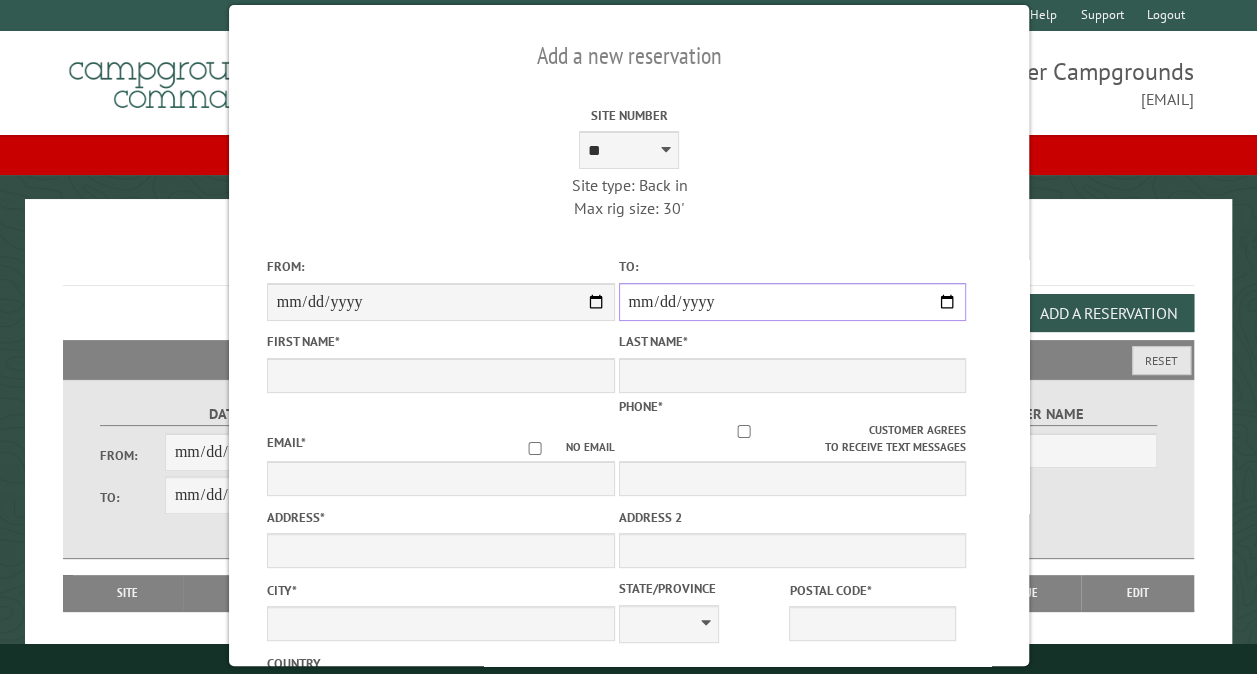 click on "**********" at bounding box center [792, 302] 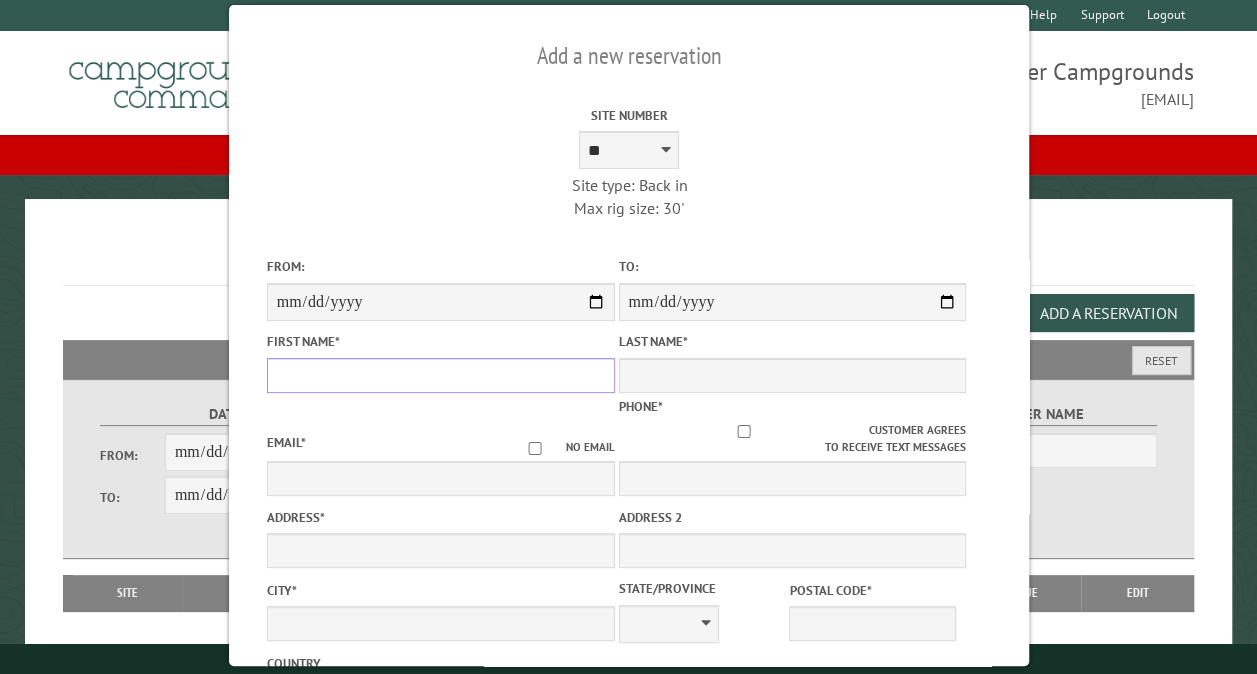 click on "First Name *" at bounding box center [440, 375] 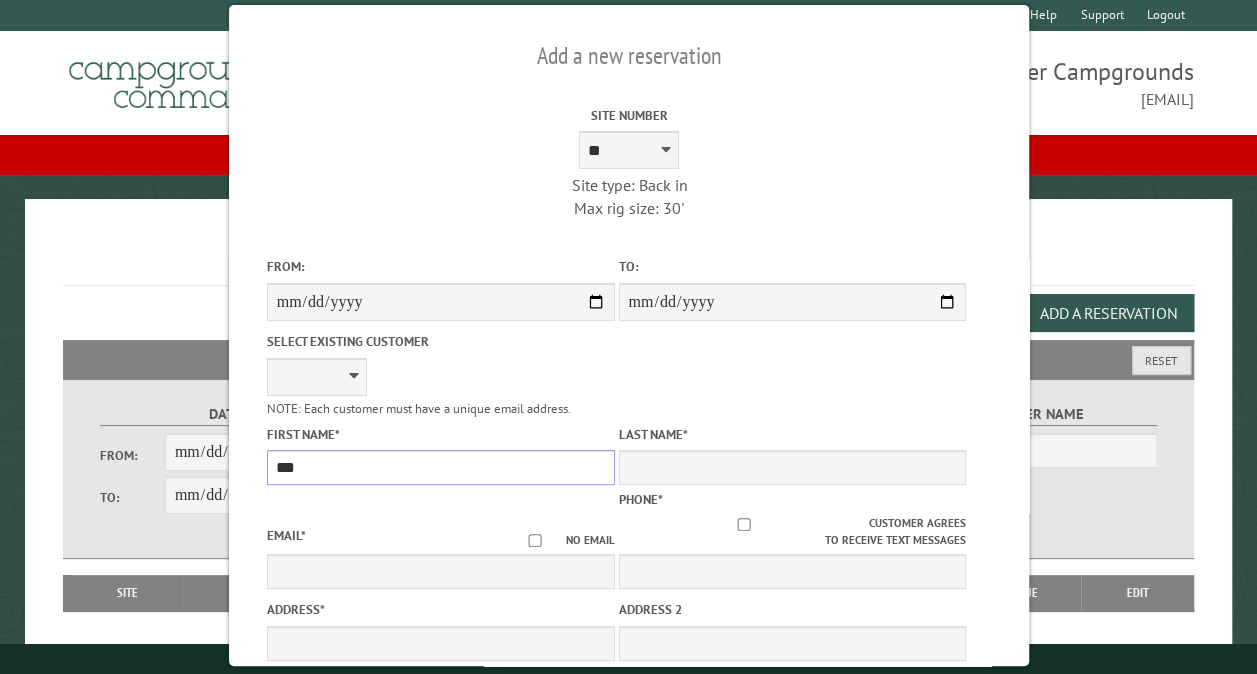 type on "***" 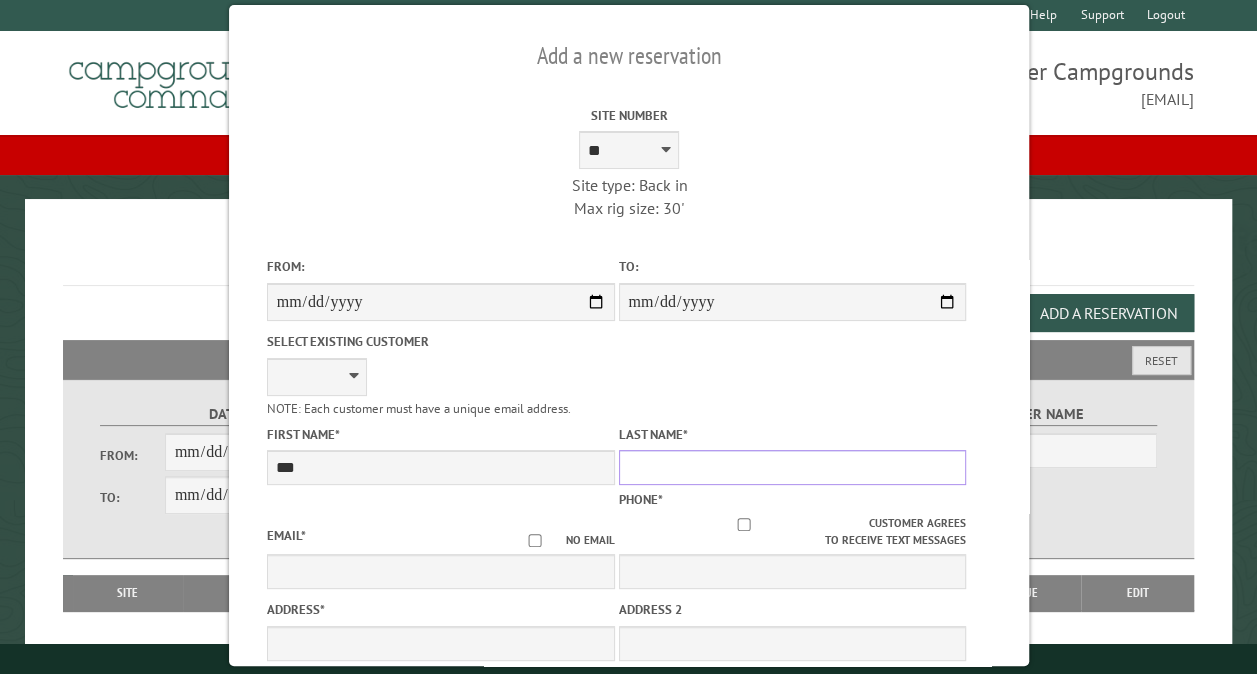 click on "Last Name *" at bounding box center [792, 467] 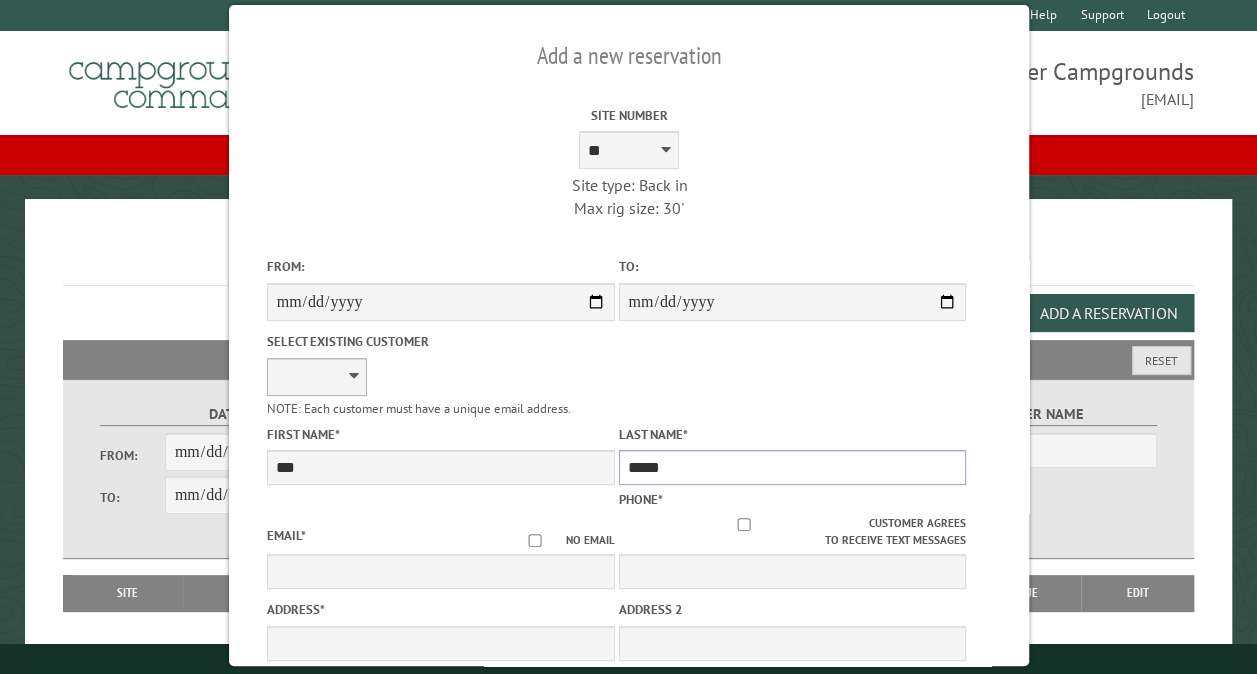 type on "*****" 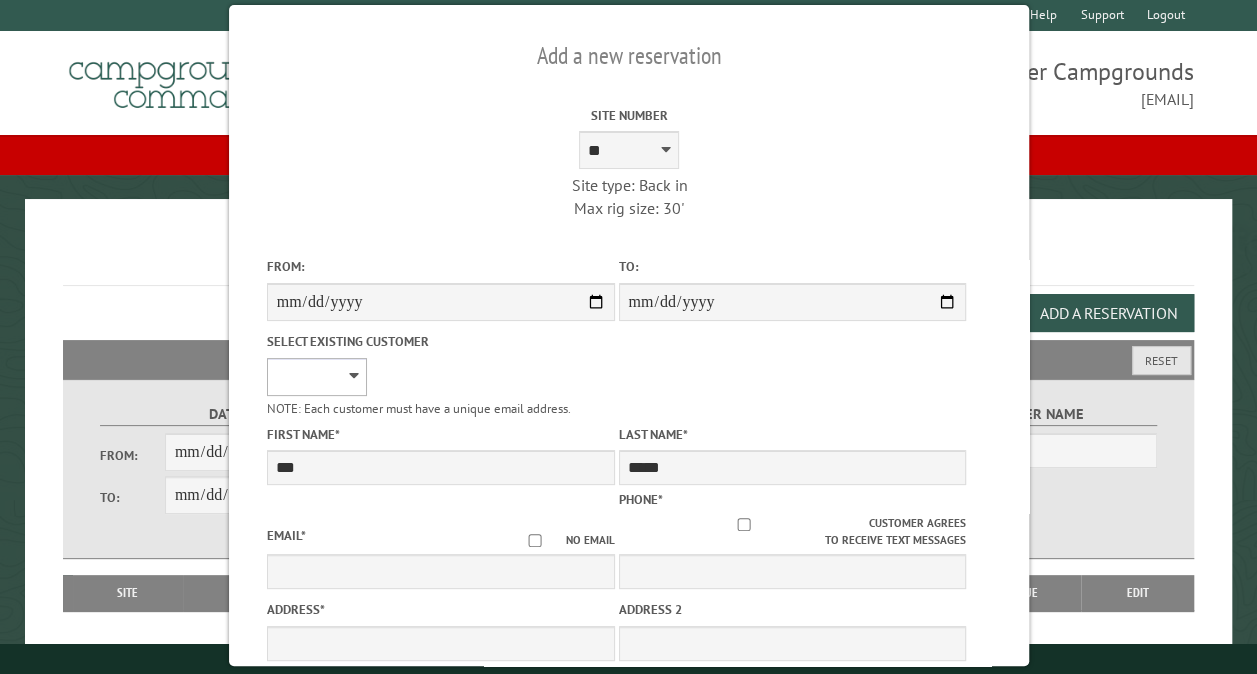 click on "*********" at bounding box center [316, 377] 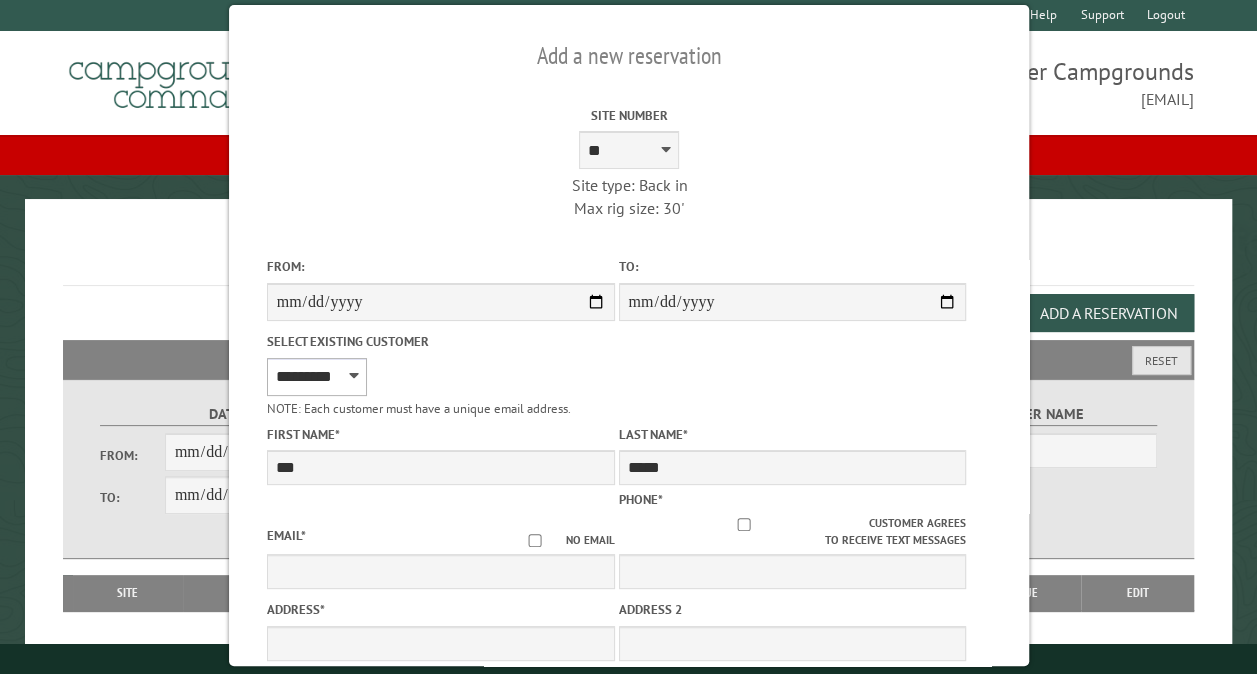 click on "*********" at bounding box center [316, 377] 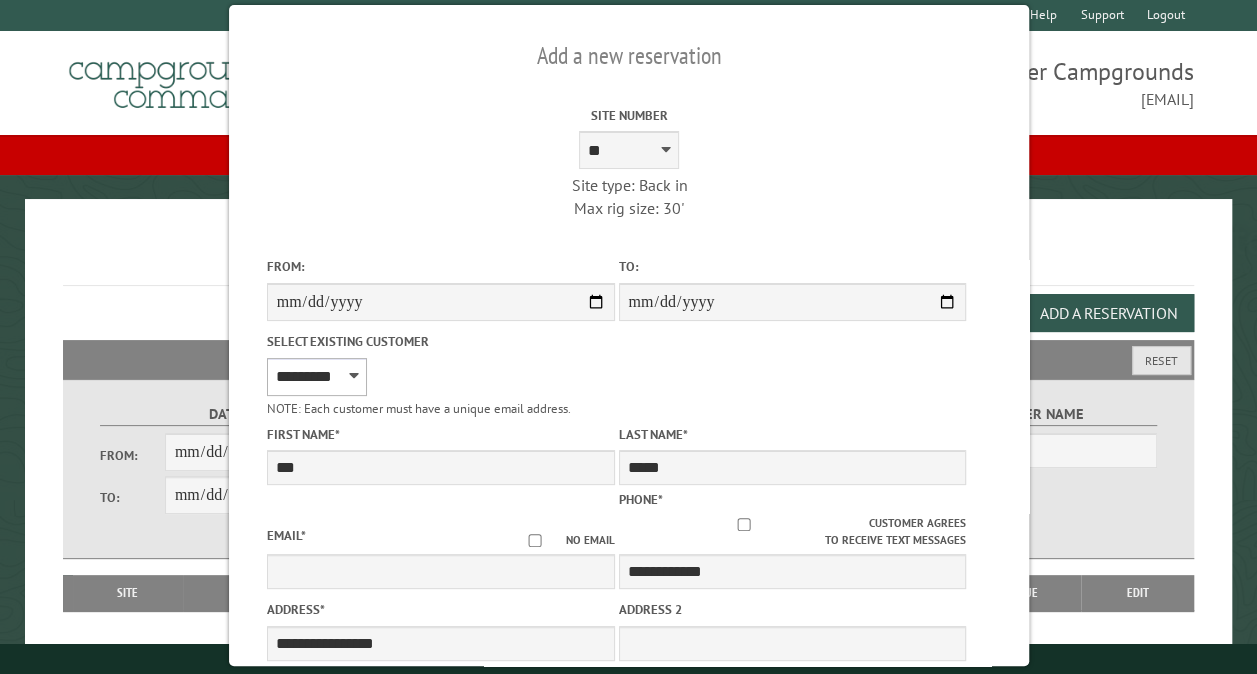 select on "**" 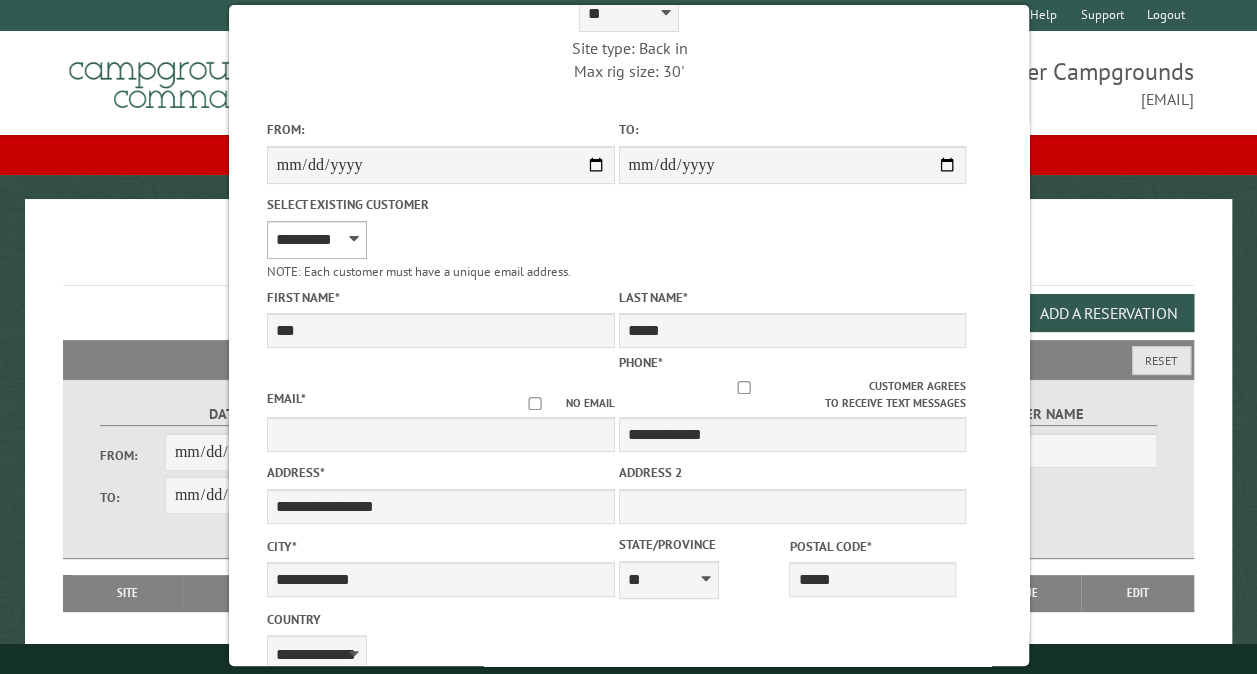 scroll, scrollTop: 160, scrollLeft: 0, axis: vertical 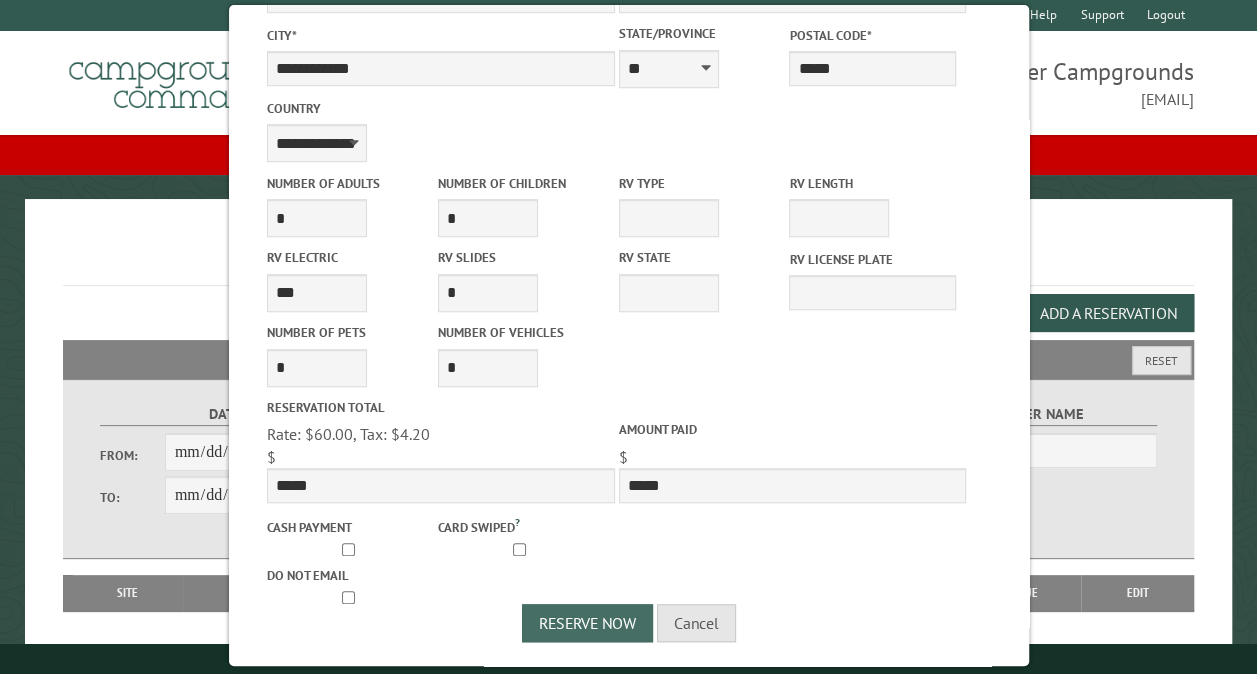 click on "Reserve Now" at bounding box center [587, 623] 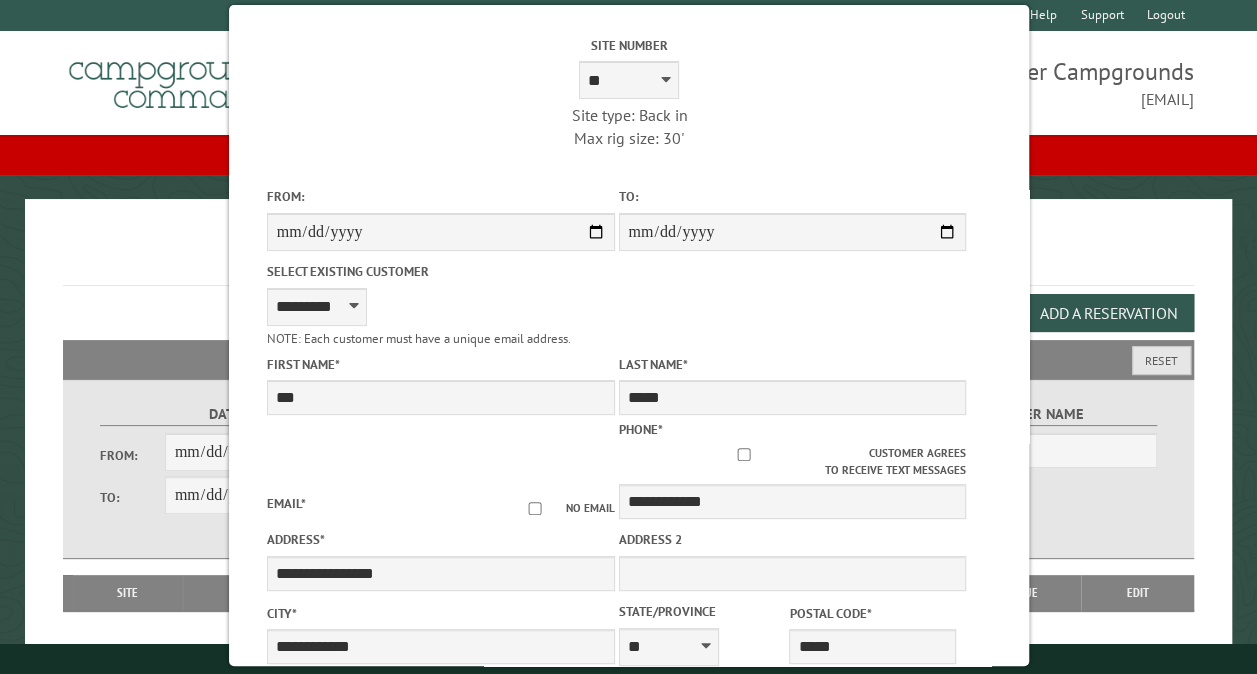 scroll, scrollTop: 612, scrollLeft: 0, axis: vertical 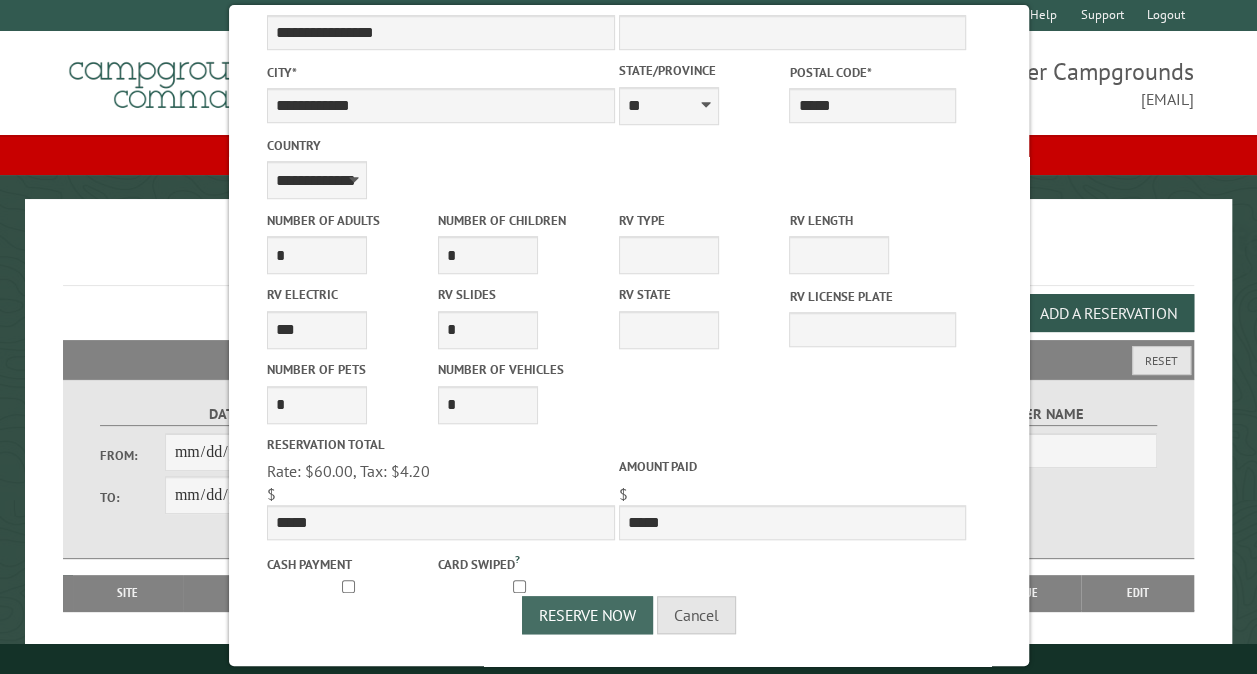 click on "Reserve Now" at bounding box center (587, 615) 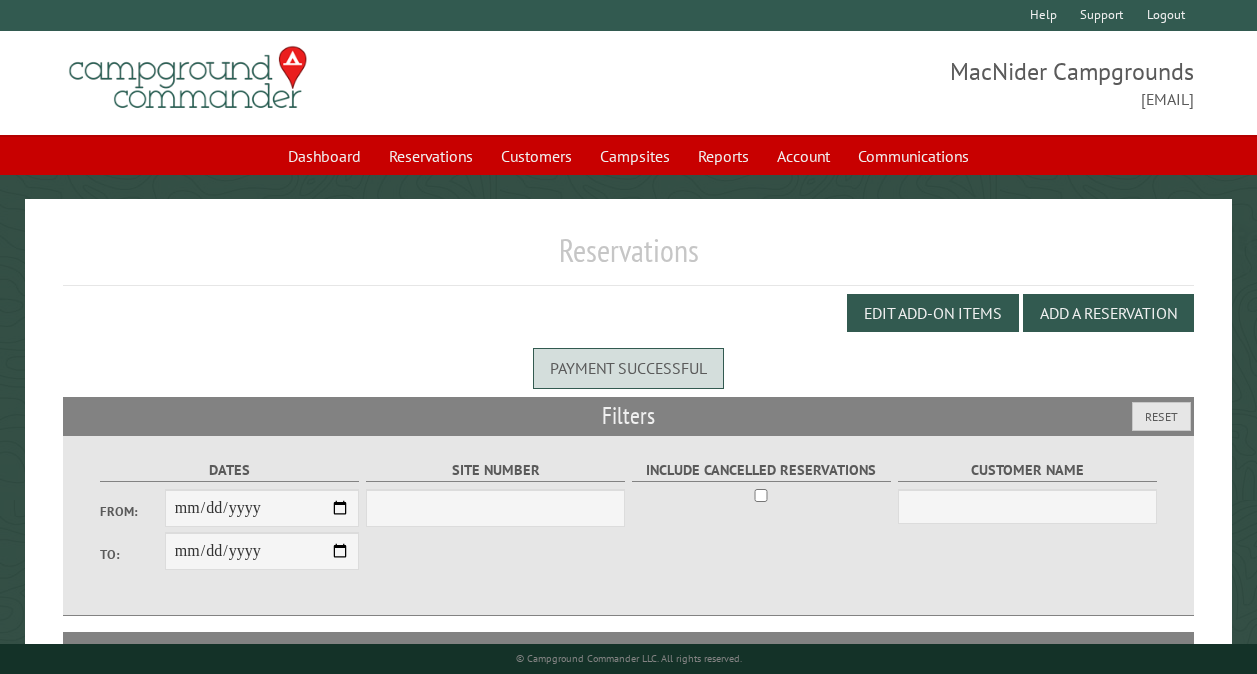 scroll, scrollTop: 0, scrollLeft: 0, axis: both 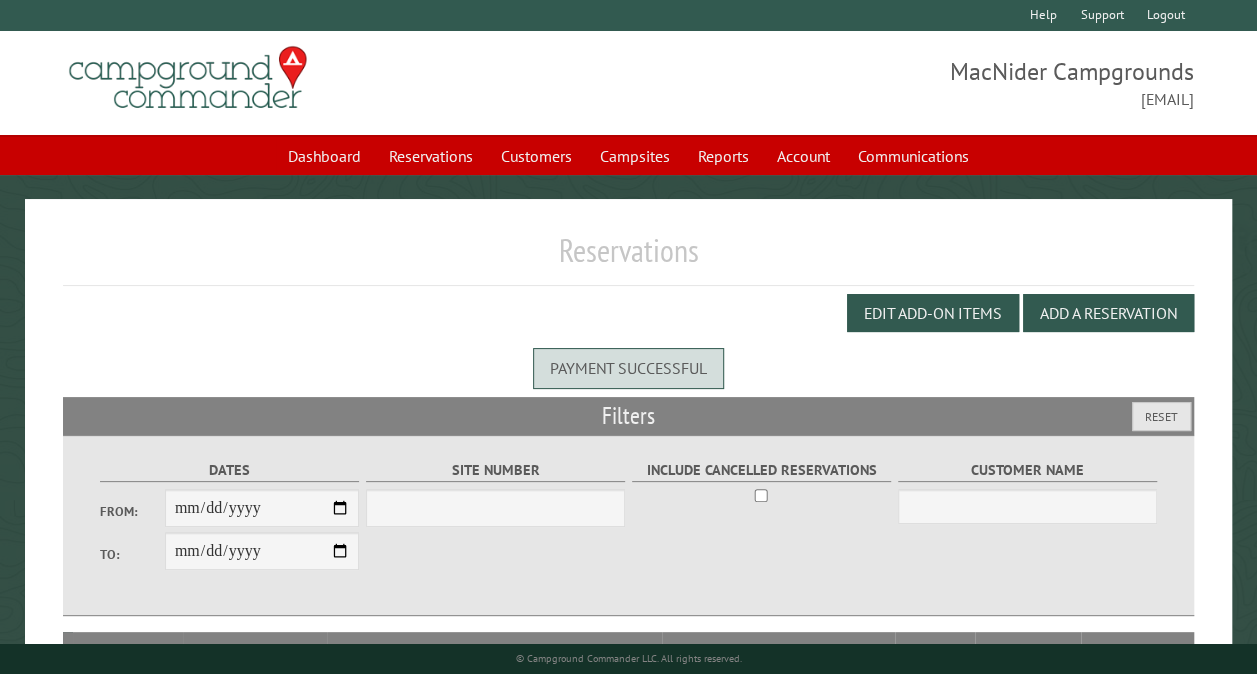 select on "***" 